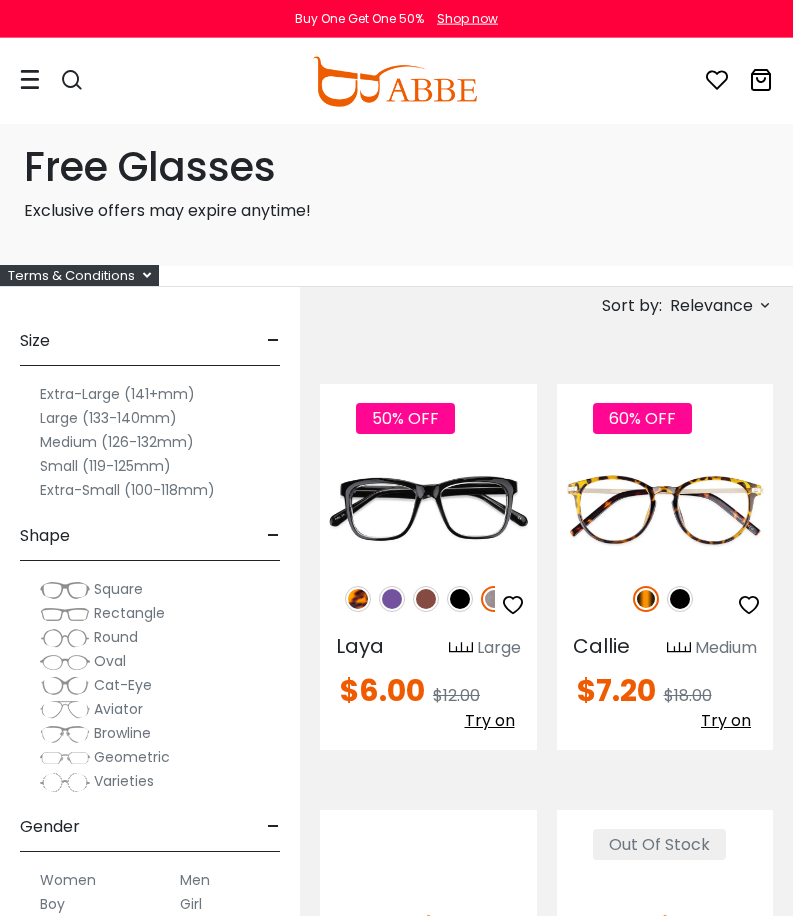 scroll, scrollTop: 0, scrollLeft: 0, axis: both 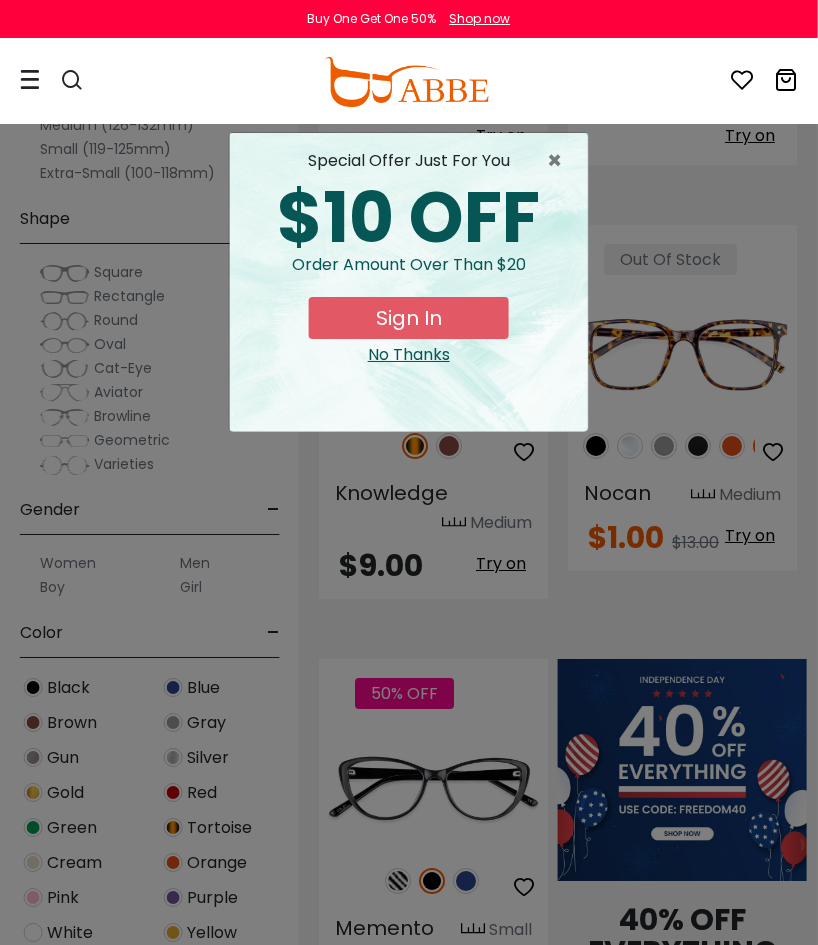 click on "×" at bounding box center [559, 161] 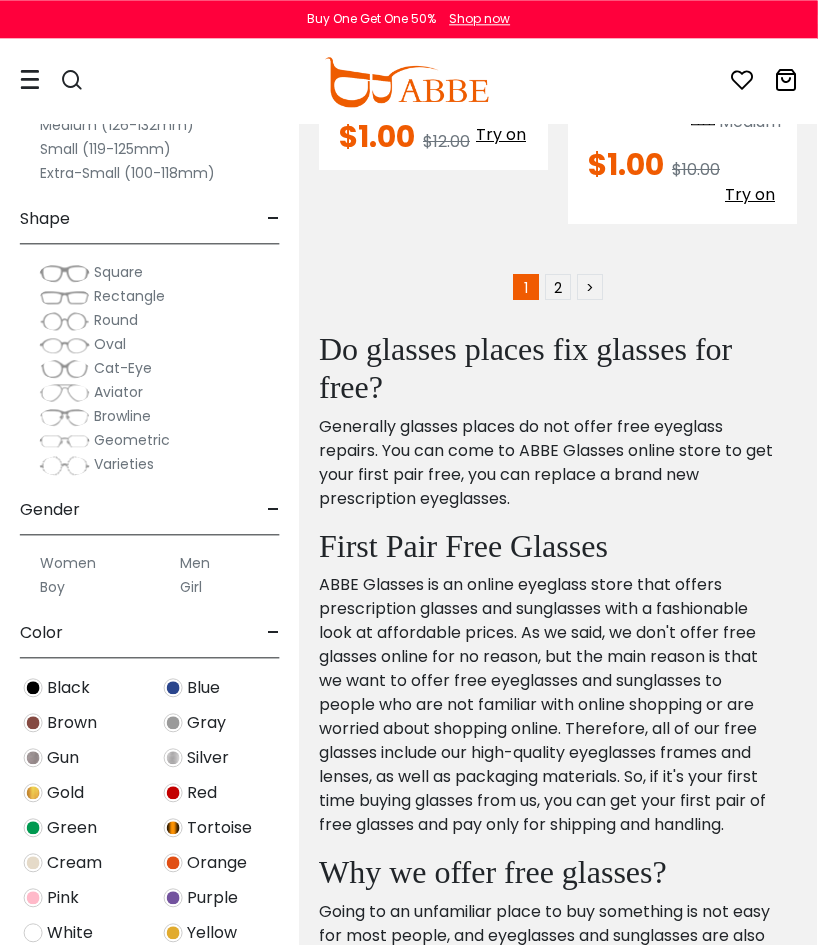 scroll, scrollTop: 12905, scrollLeft: 2, axis: both 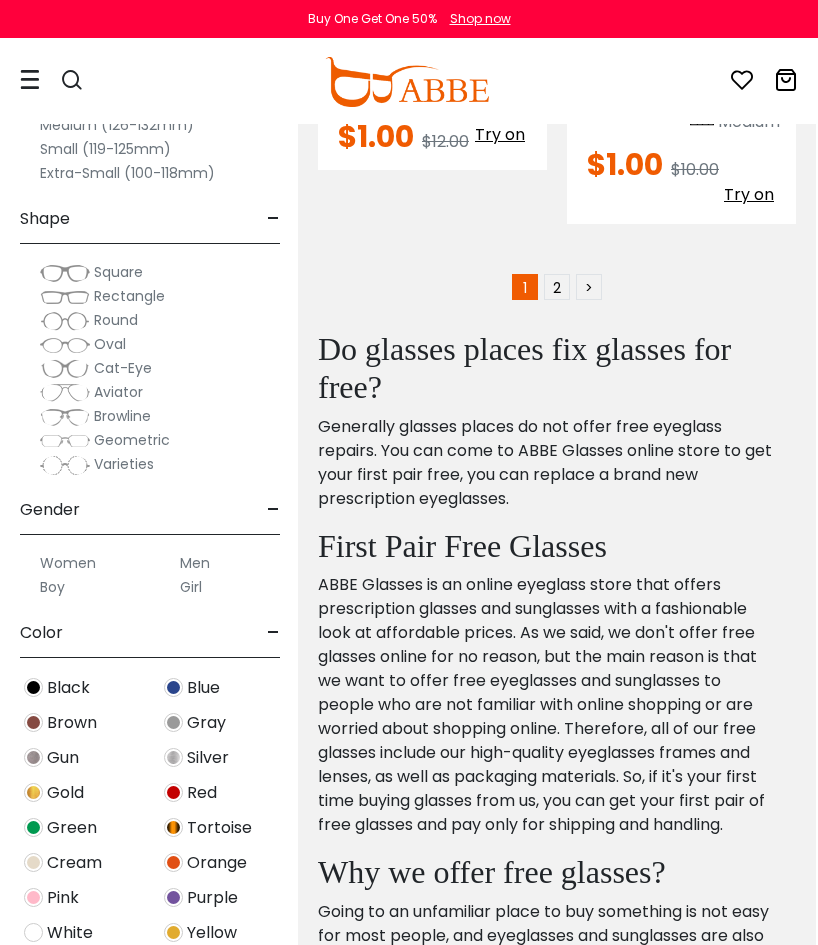click on "2" at bounding box center (557, 287) 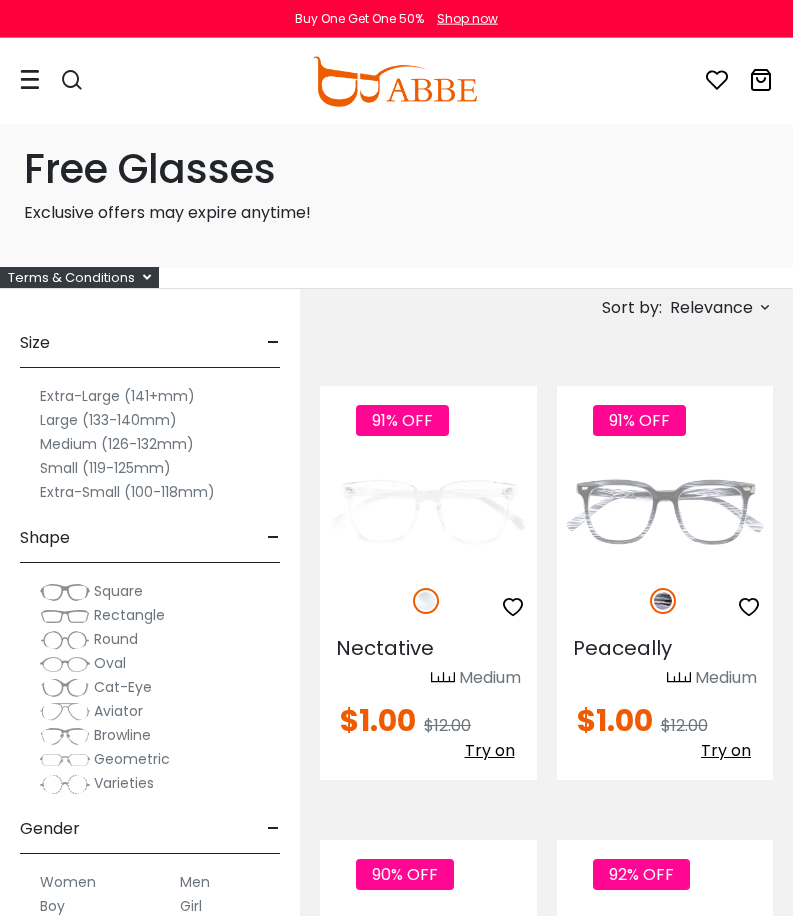 scroll, scrollTop: 0, scrollLeft: 0, axis: both 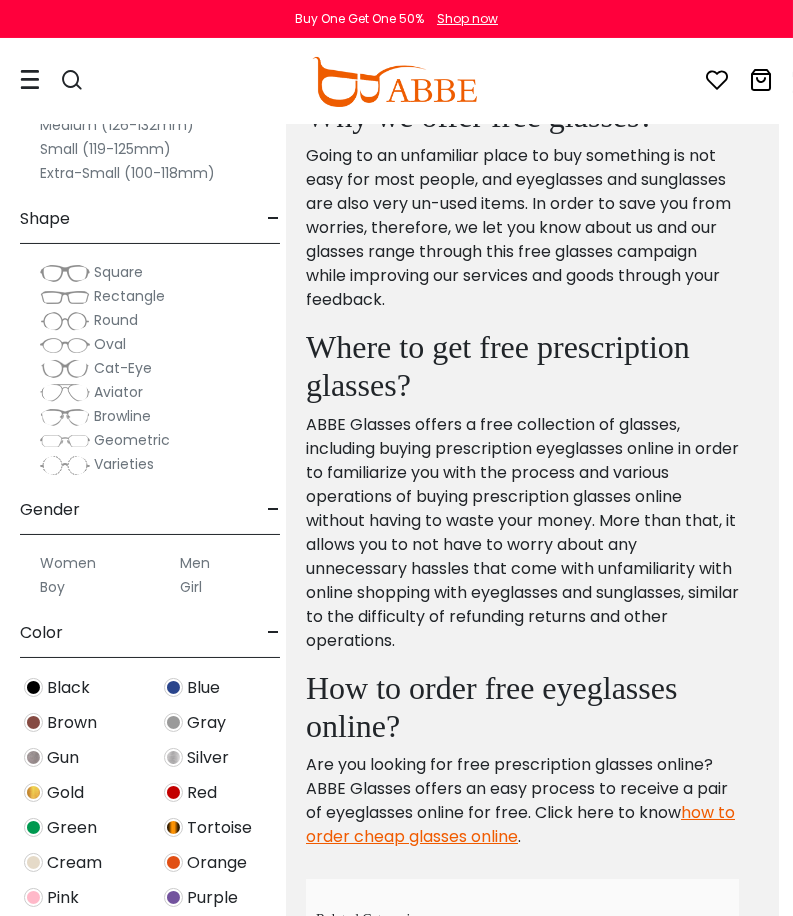 click on "Size
-
Extra-Large (141+mm)
Large (133-140mm)
Medium (126-132mm)
Small (119-125mm)
Extra-Small (100-118mm)
Shape - -" at bounding box center [150, 443] 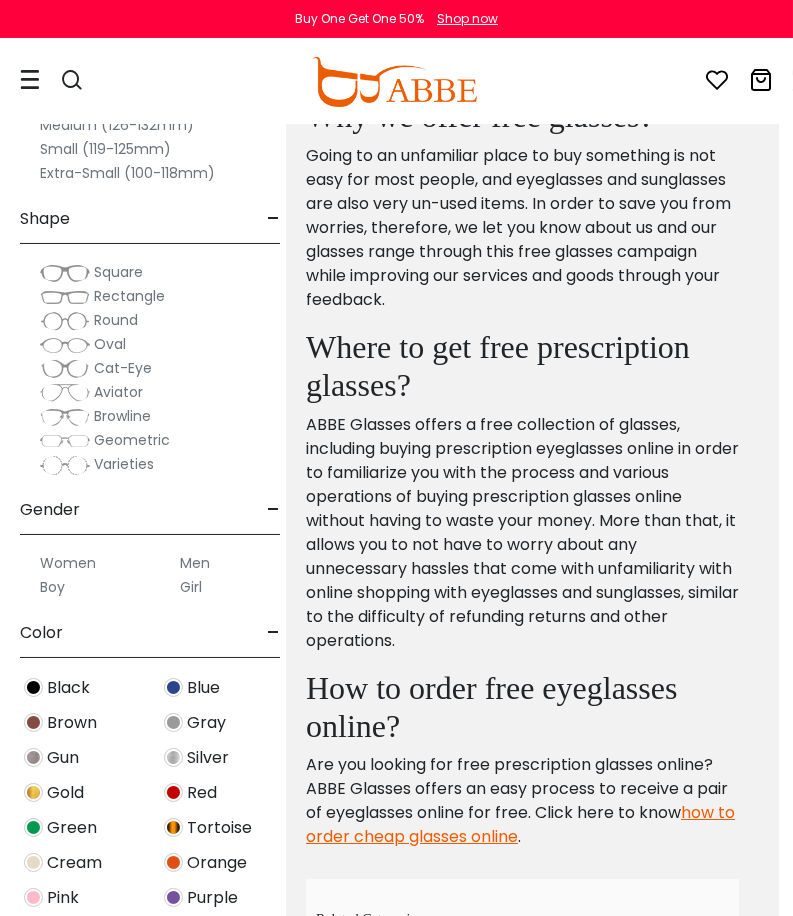 click on "how to order cheap glasses online" at bounding box center [520, 824] 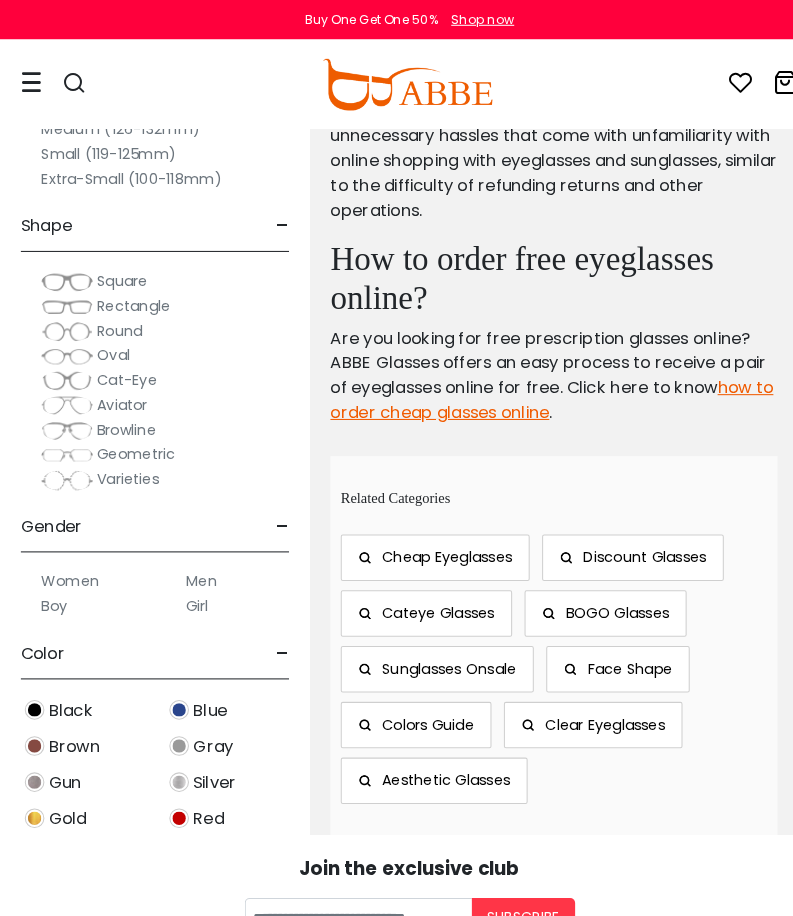 scroll, scrollTop: 12186, scrollLeft: 0, axis: vertical 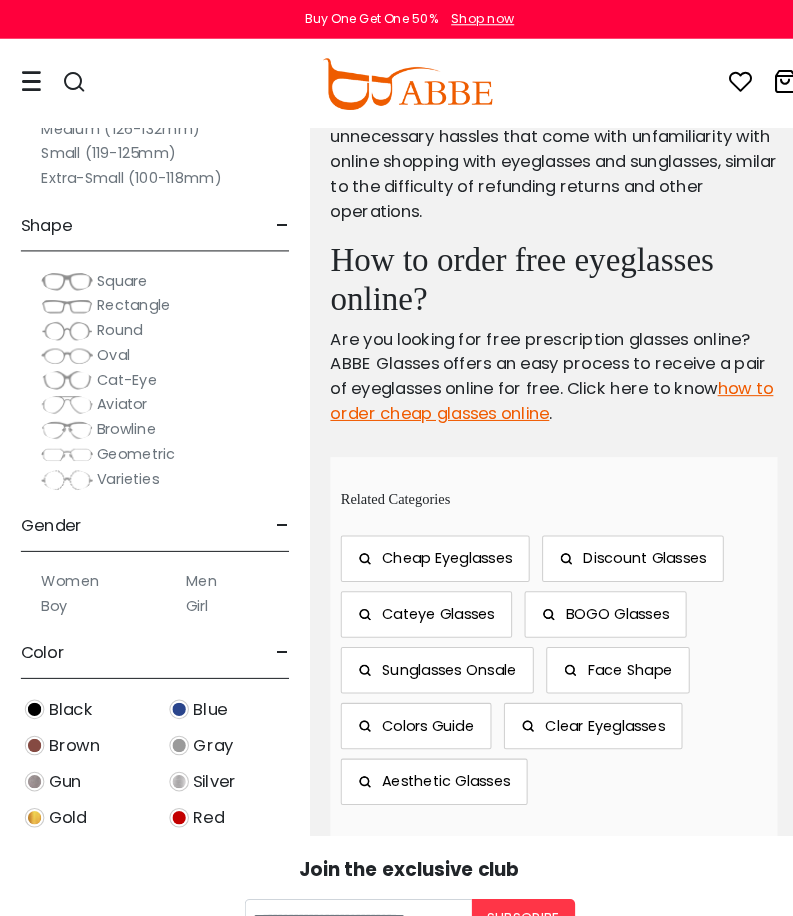 click on "Clear Eyeglasses" at bounding box center (586, 703) 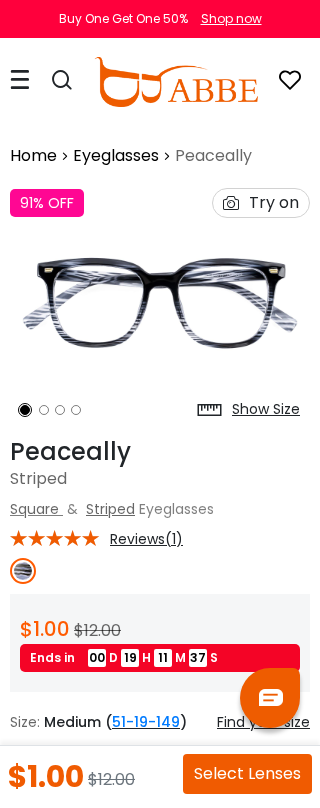 scroll, scrollTop: 0, scrollLeft: 0, axis: both 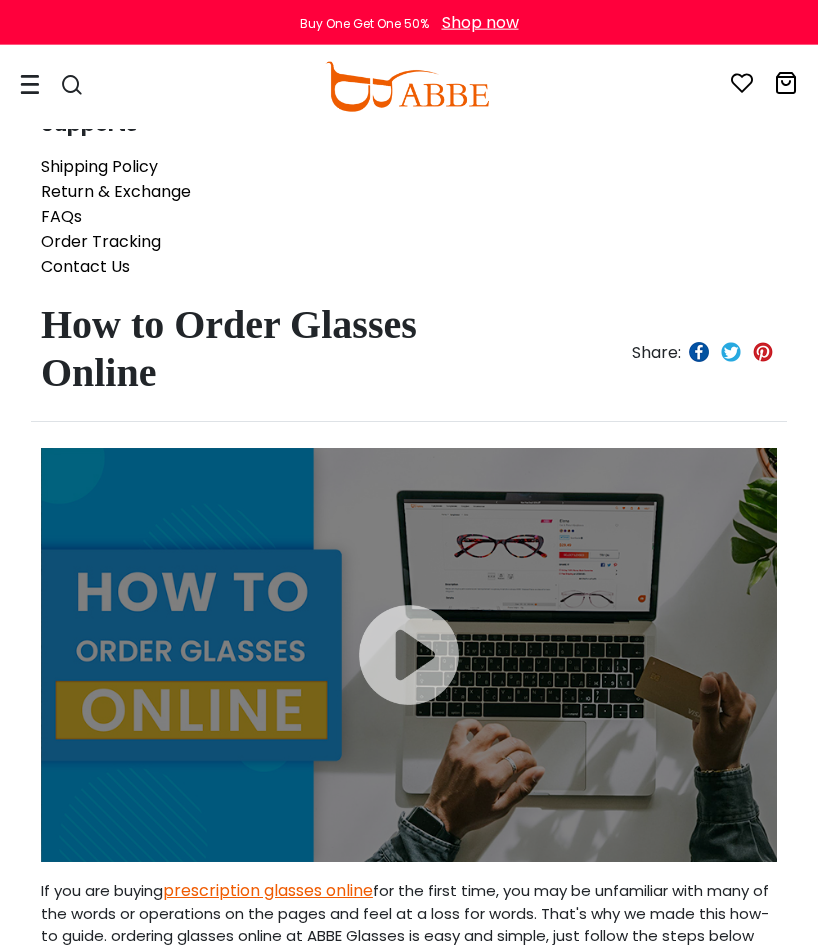 click at bounding box center (409, 655) 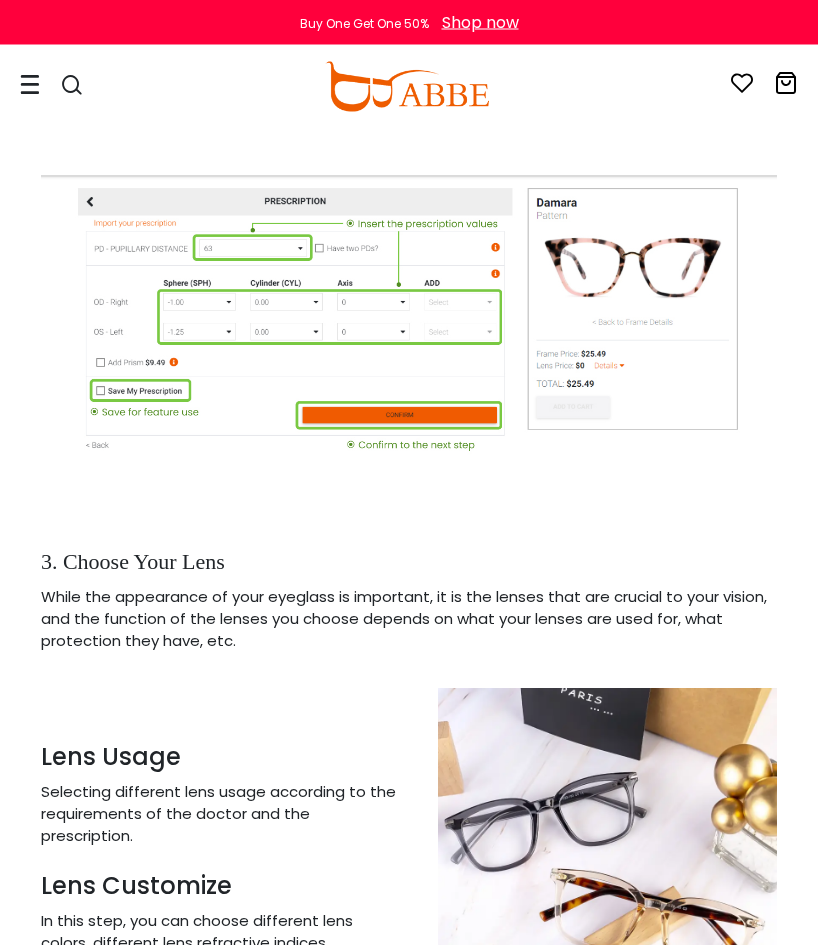 scroll, scrollTop: 3173, scrollLeft: 0, axis: vertical 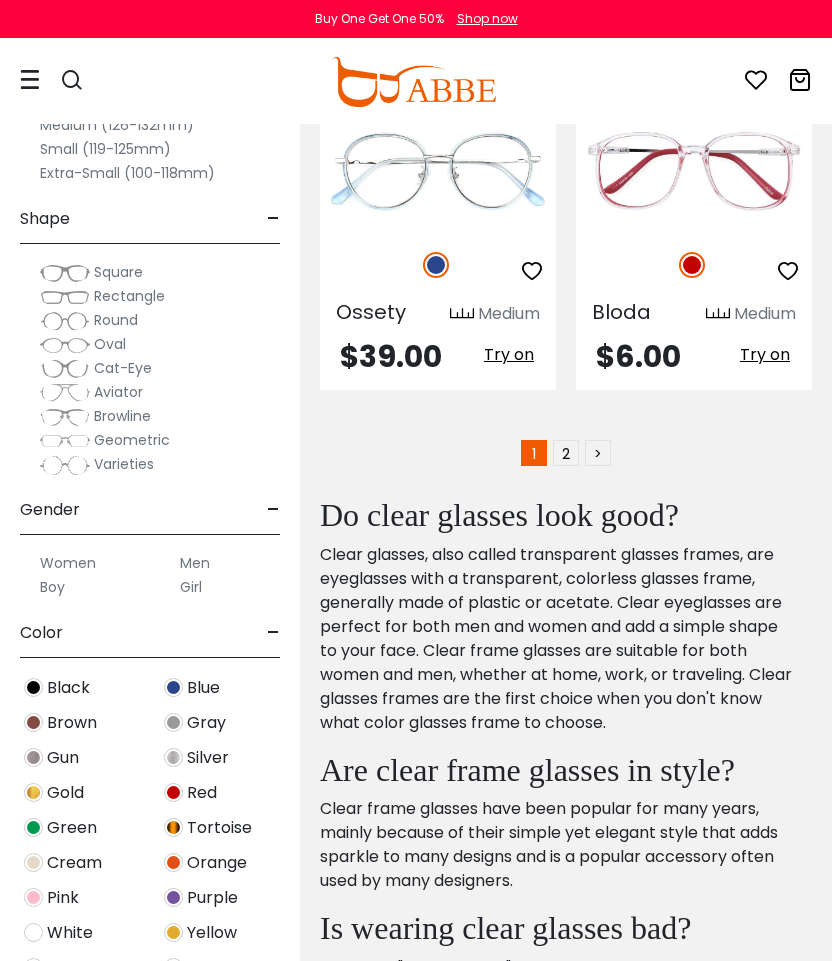 click on "2" at bounding box center (566, 453) 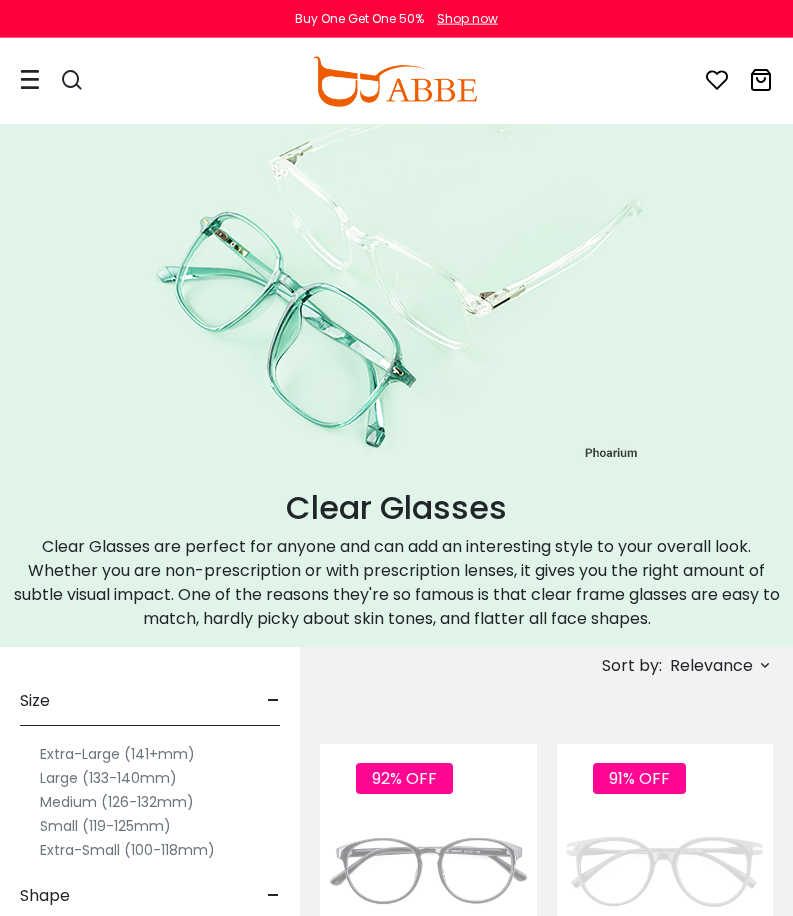 scroll, scrollTop: 0, scrollLeft: 0, axis: both 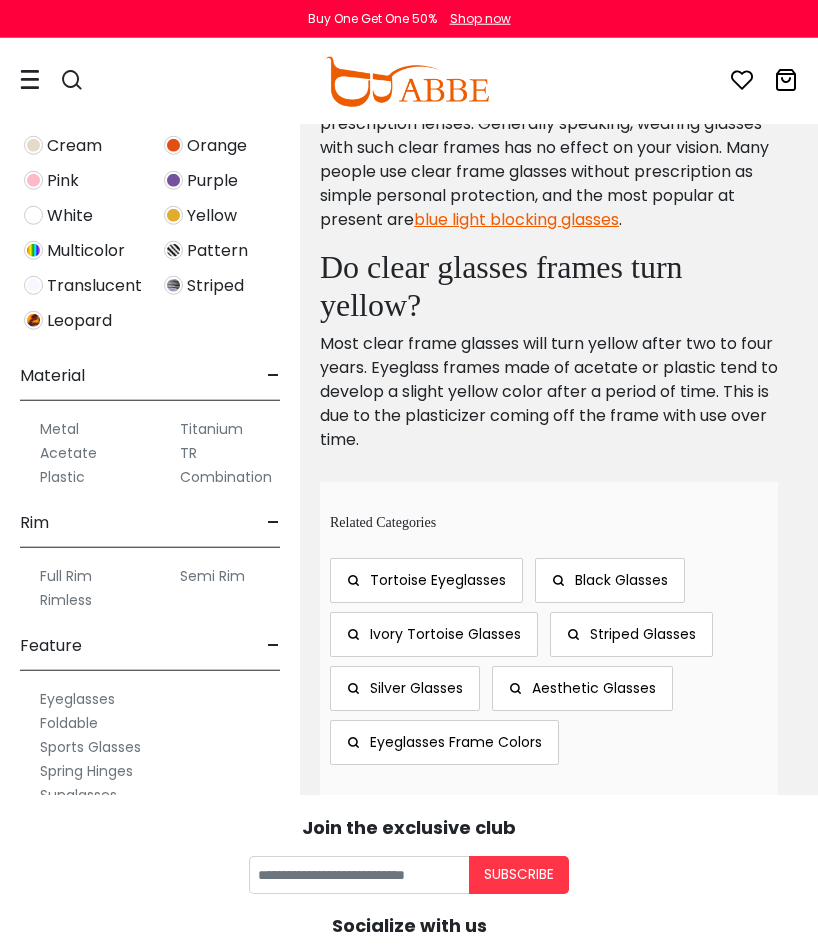 click on "Related Categories
Tortoise Eyeglasses
Black Glasses
Ivory Tortoise Glasses
Striped Glasses
Silver Glasses
Aesthetic Glasses
Eyeglasses Frame Colors" at bounding box center [554, 638] 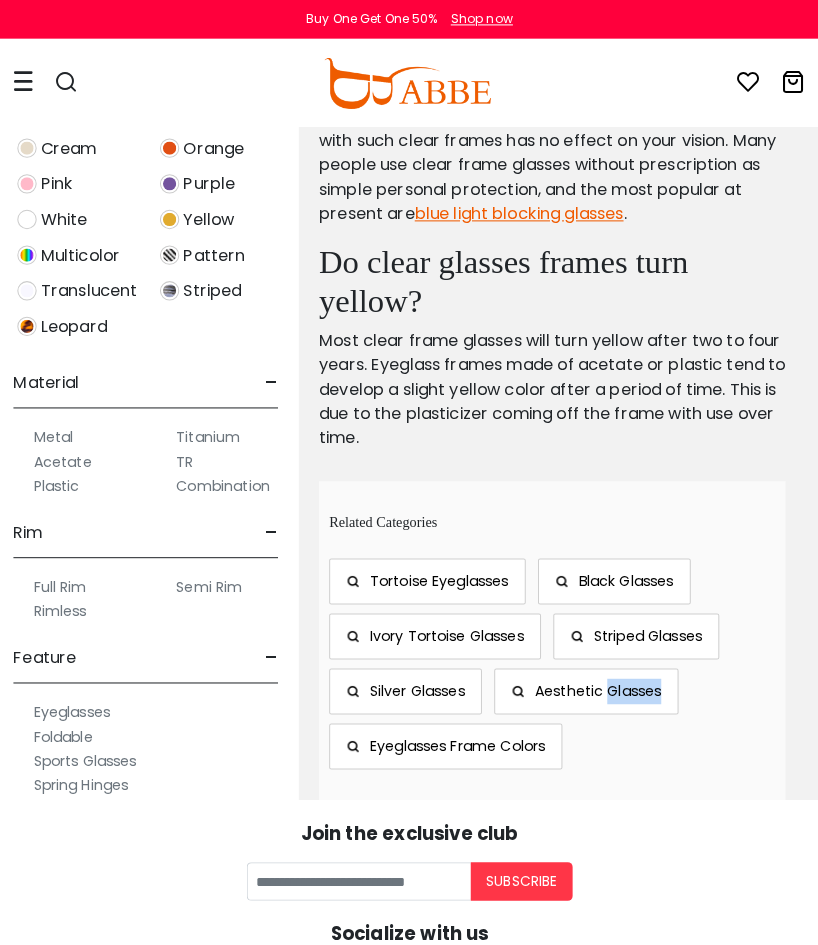 scroll, scrollTop: 2319, scrollLeft: 0, axis: vertical 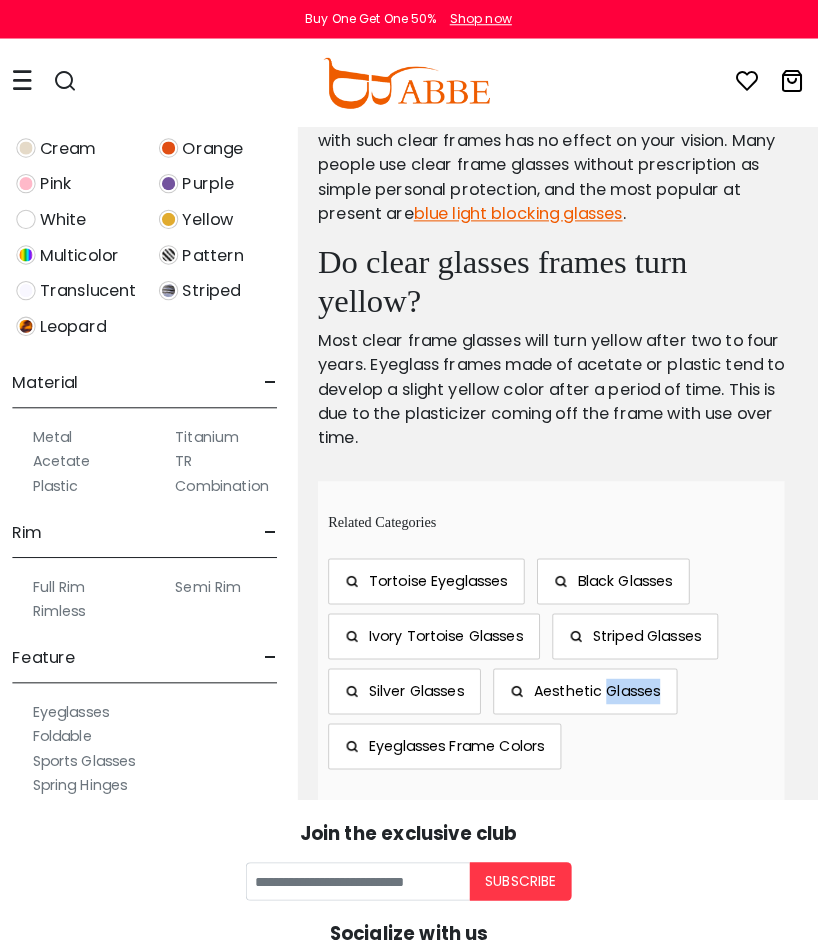 click on "Related Categories
Tortoise Eyeglasses
Black Glasses
Ivory Tortoise Glasses
Striped Glasses
Silver Glasses
Aesthetic Glasses
Eyeglasses Frame Colors" at bounding box center (554, 629) 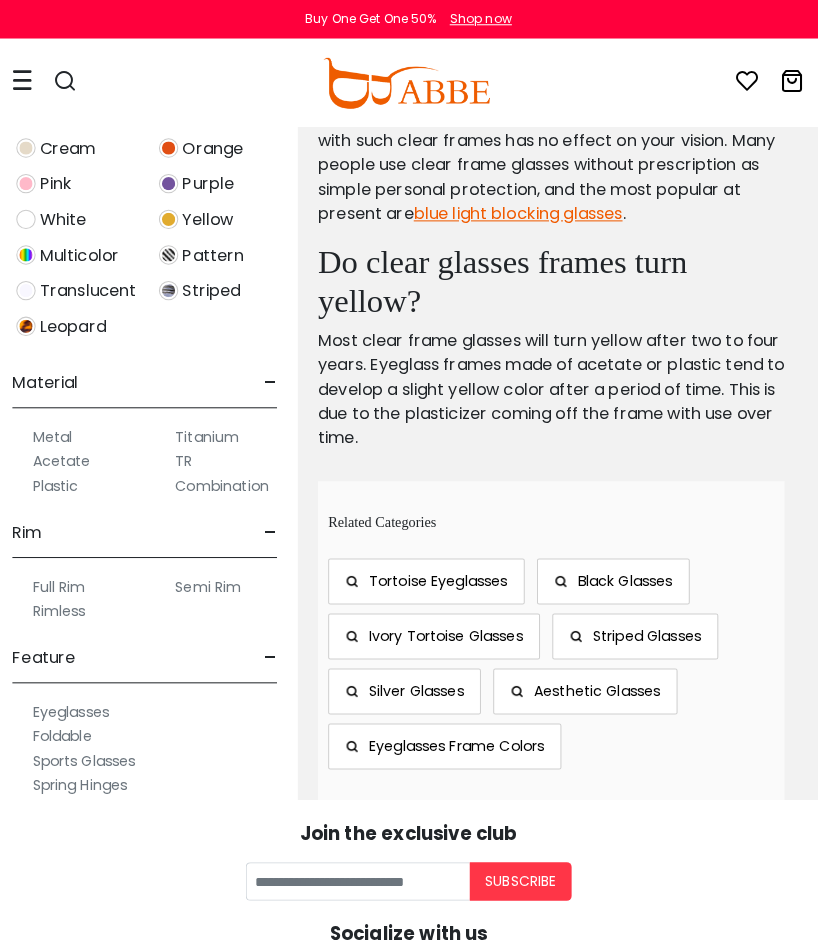click on "Tortoise Eyeglasses" at bounding box center [438, 571] 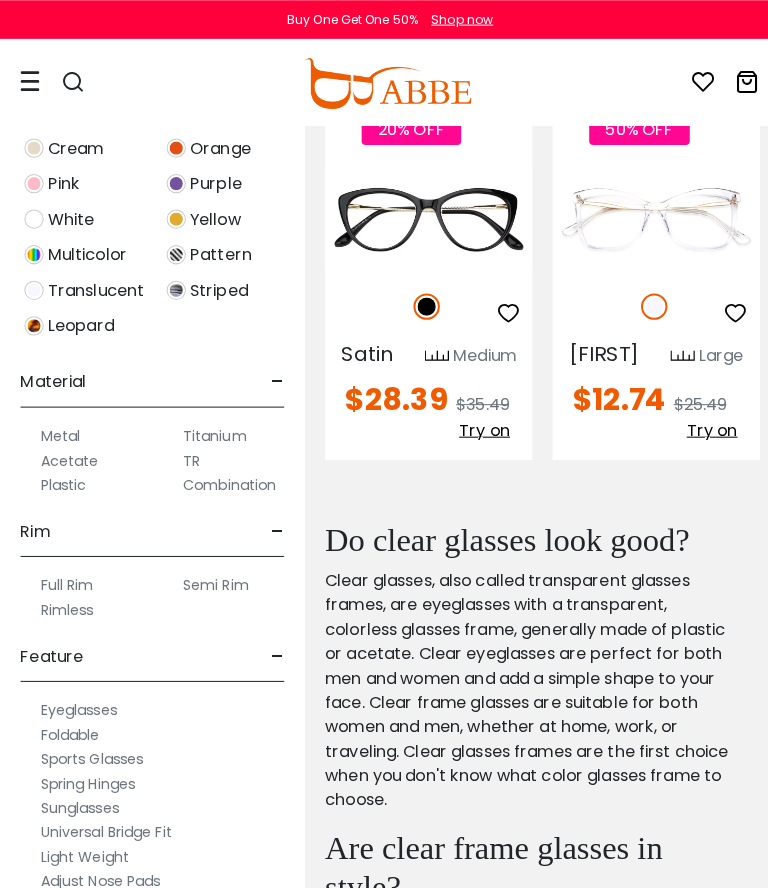 scroll, scrollTop: 1375, scrollLeft: 0, axis: vertical 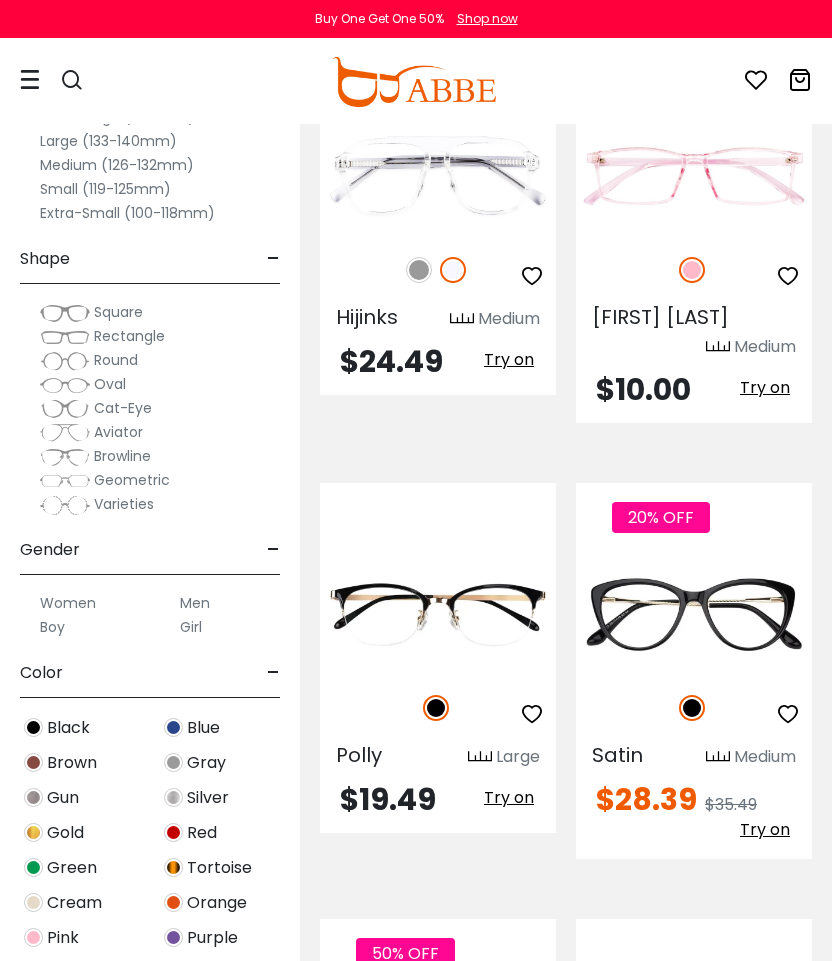 click at bounding box center [0, 0] 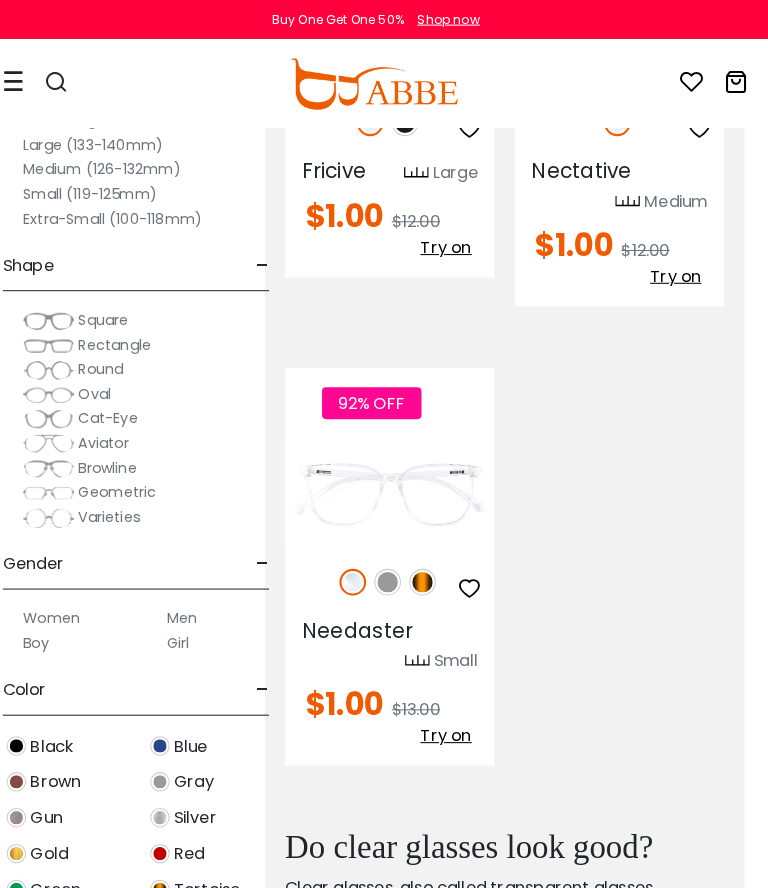 scroll, scrollTop: 11029, scrollLeft: 24, axis: both 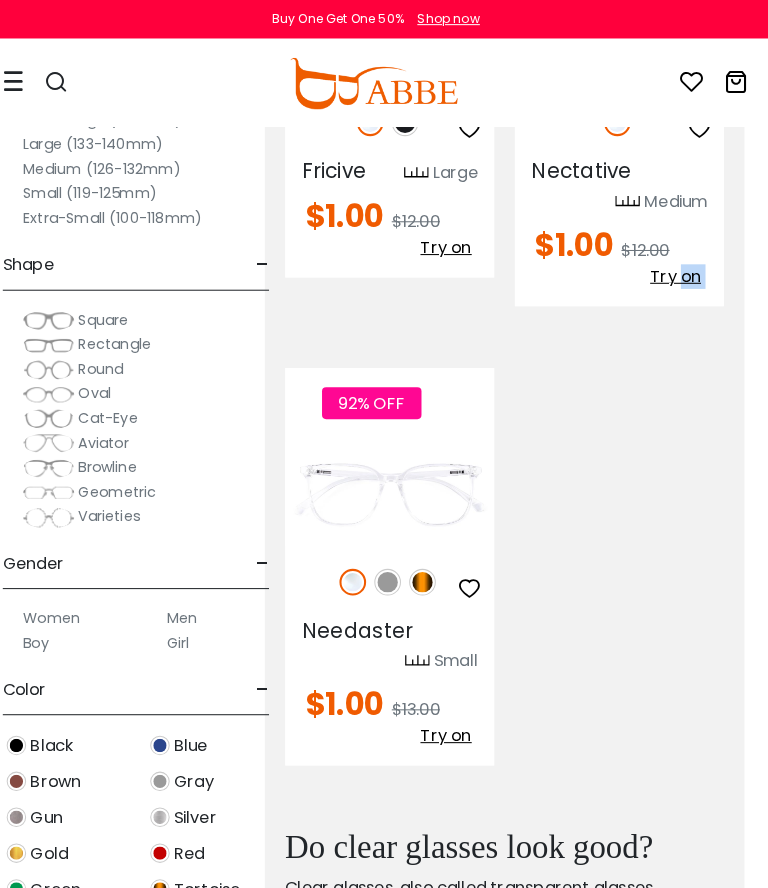 click at bounding box center [65, 433] 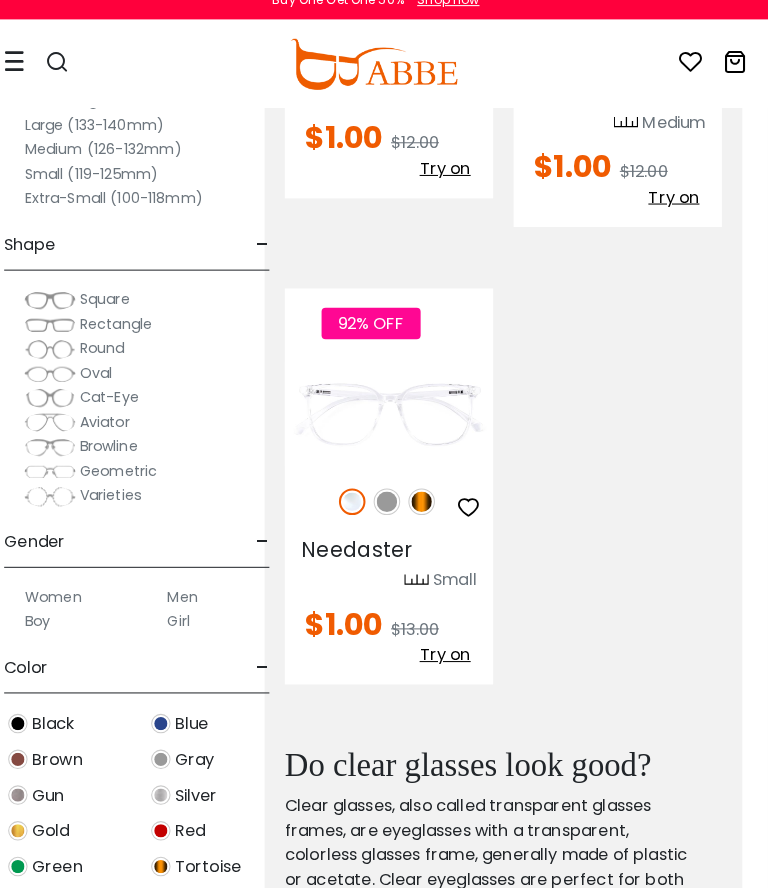 scroll, scrollTop: 11109, scrollLeft: 25, axis: both 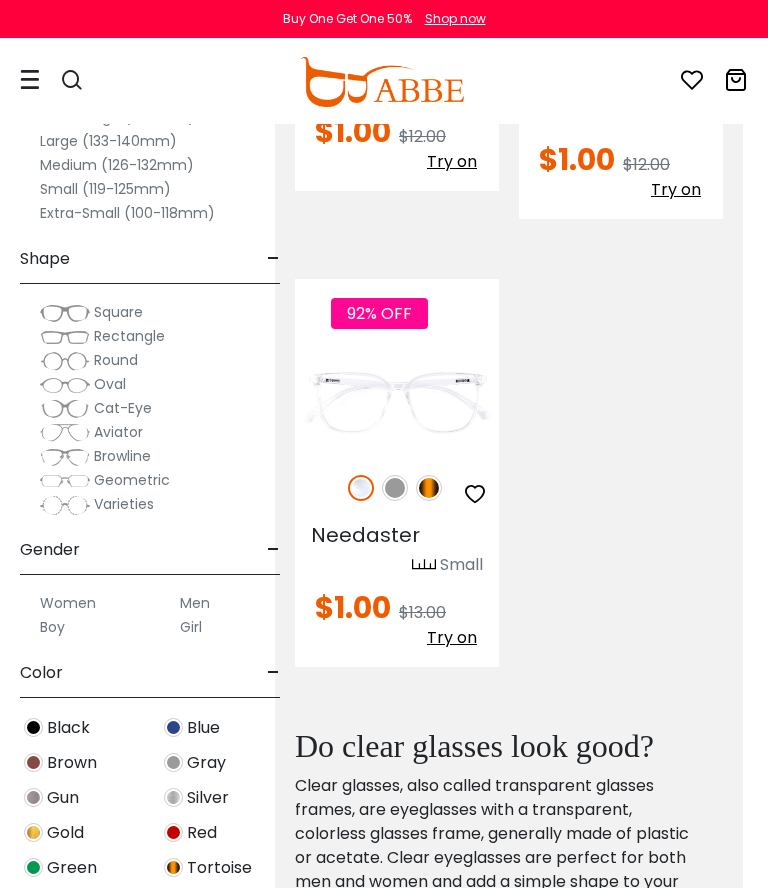 click on "Clear glasses, also called transparent glasses frames, are eyeglasses with a transparent, colorless glasses frame, generally made of plastic or acetate. Clear eyeglasses are perfect for both men and women and add a simple shape to your face. Clear frame glasses are suitable for both women and men, whether at home, work, or traveling. Clear glasses frames are the first choice when you don't know what color glasses frame to choose." at bounding box center (499, 894) 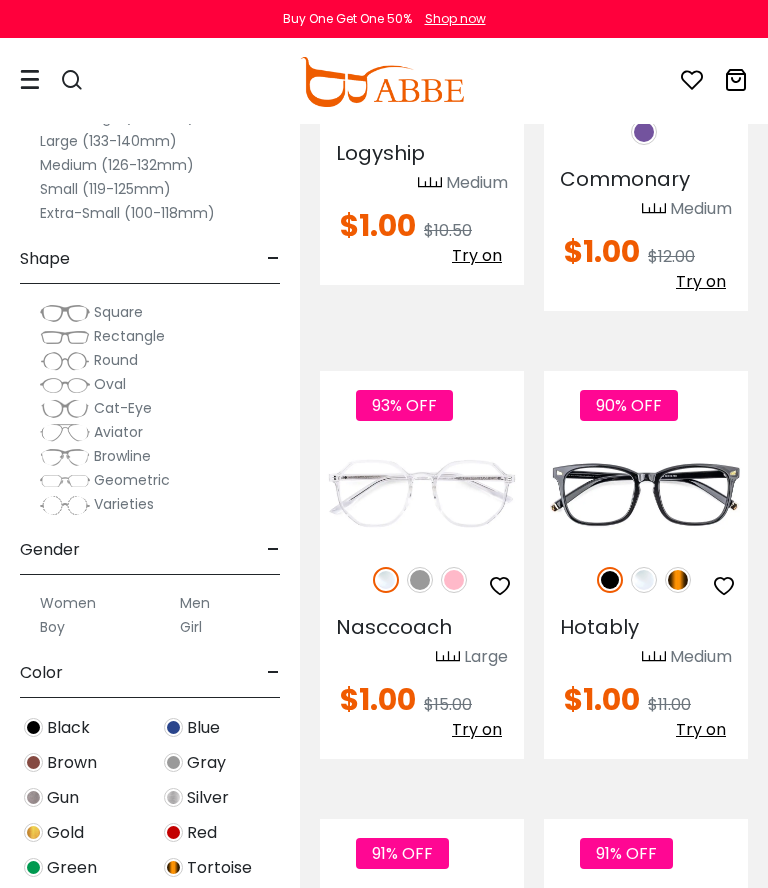 scroll, scrollTop: 10111, scrollLeft: 0, axis: vertical 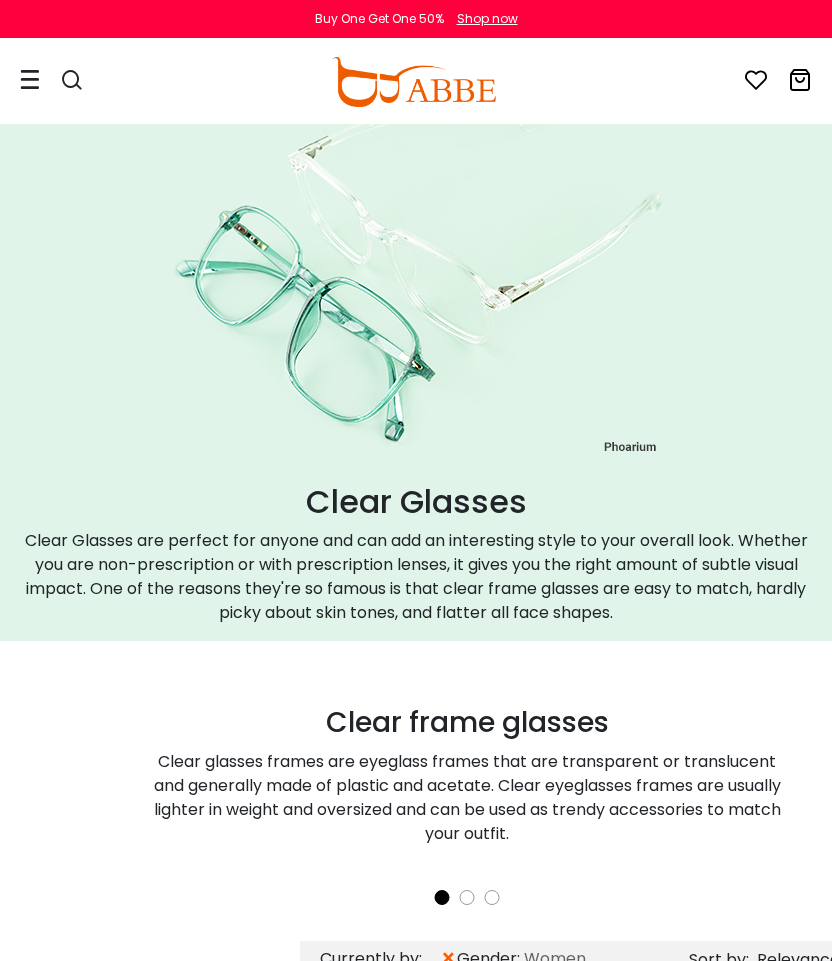 click on "Clear Glasses
Clear Glasses are perfect for anyone and can add an interesting style to your overall look. Whether you are non-prescription or with prescription lenses, it gives you the right amount of subtle visual impact. One of the reasons they're so famous is that clear frame glasses are easy to match, hardly picky about skin tones, and flatter all face shapes." at bounding box center (416, 288) 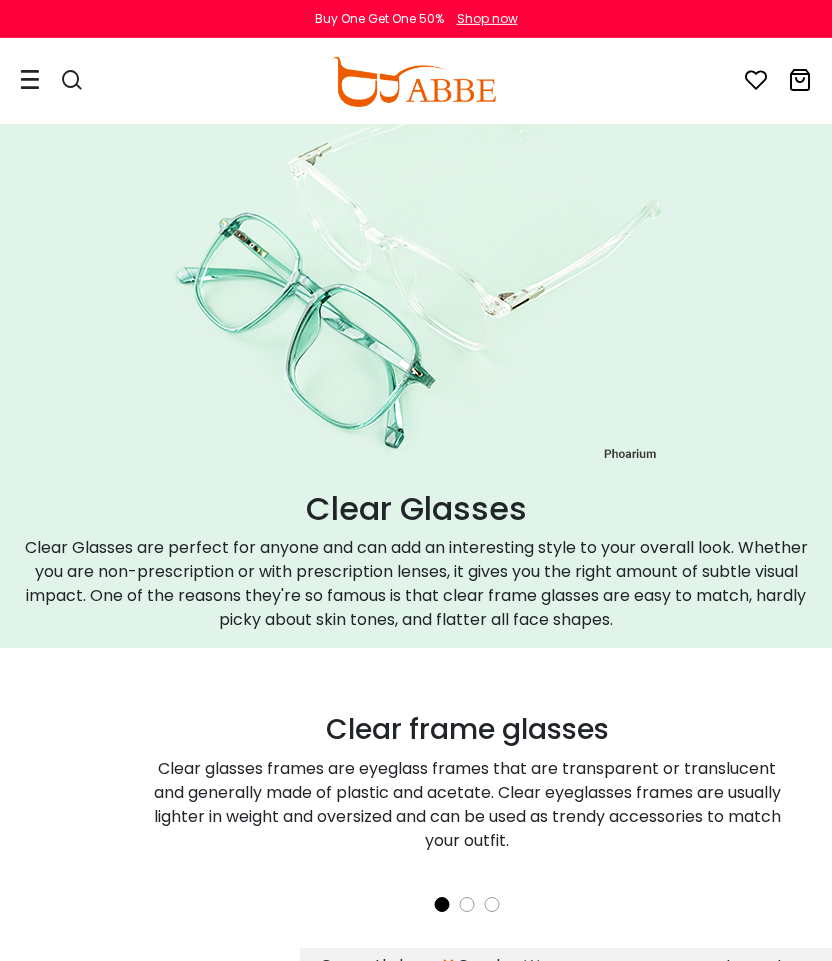 scroll, scrollTop: 0, scrollLeft: 0, axis: both 